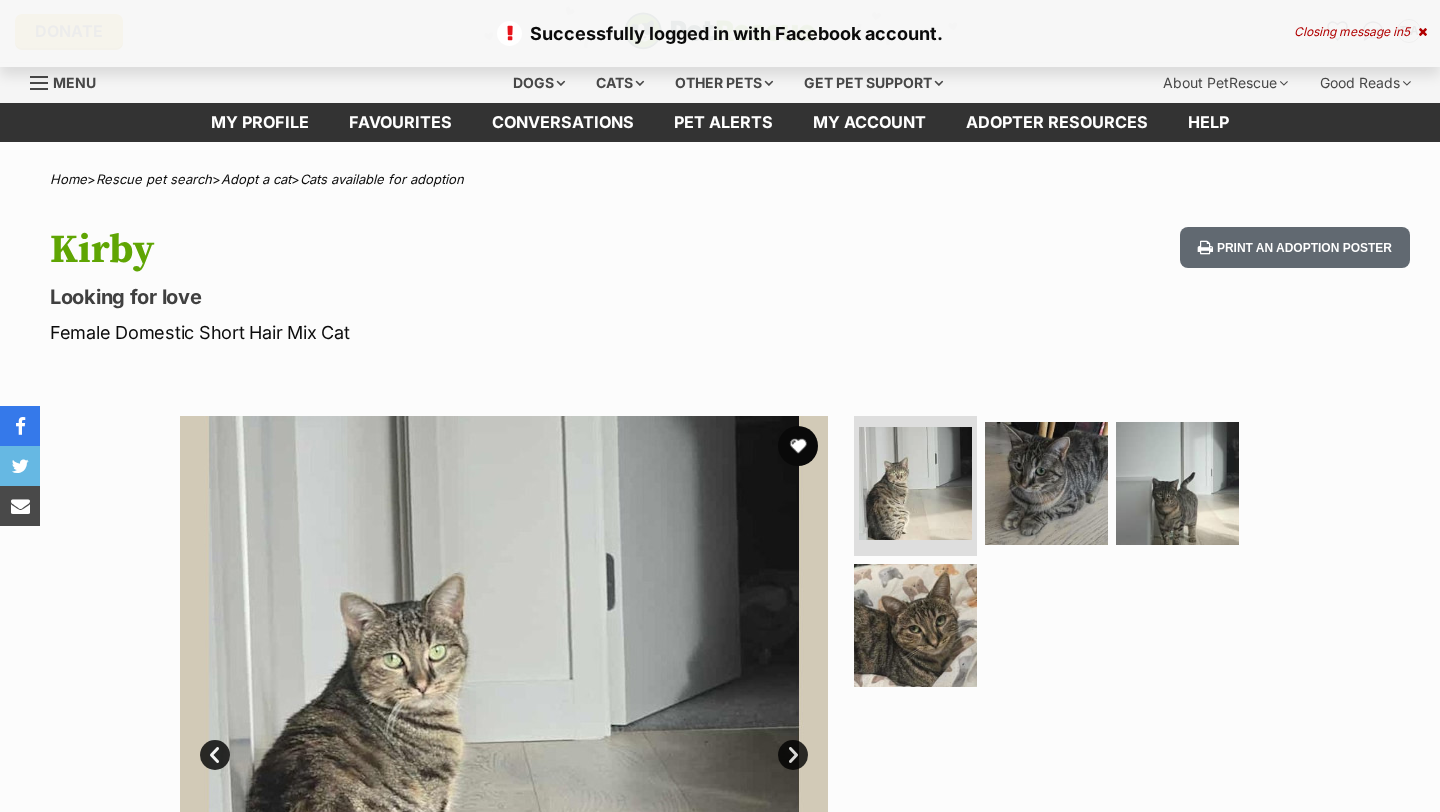 scroll, scrollTop: 0, scrollLeft: 0, axis: both 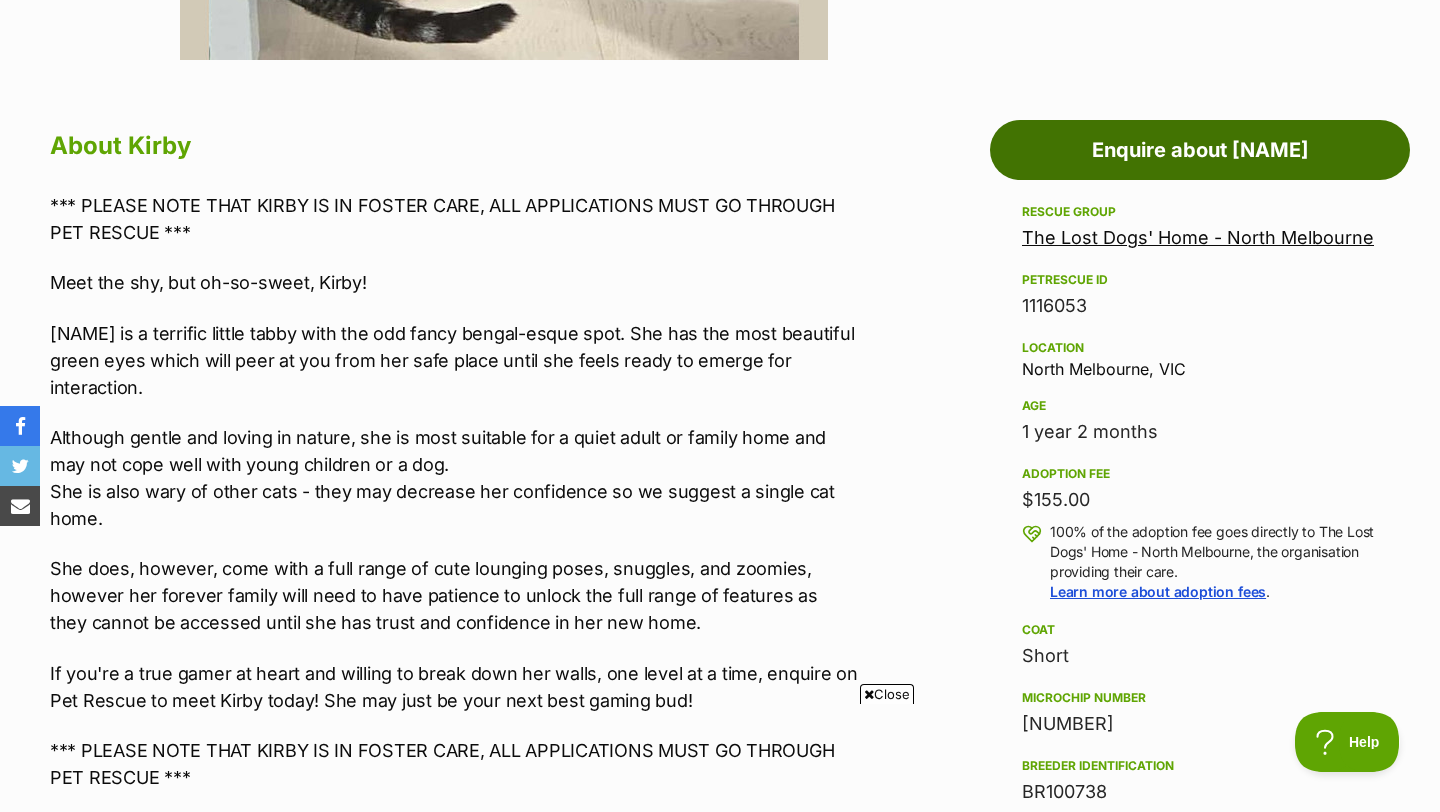 click on "Enquire about Kirby" at bounding box center [1200, 150] 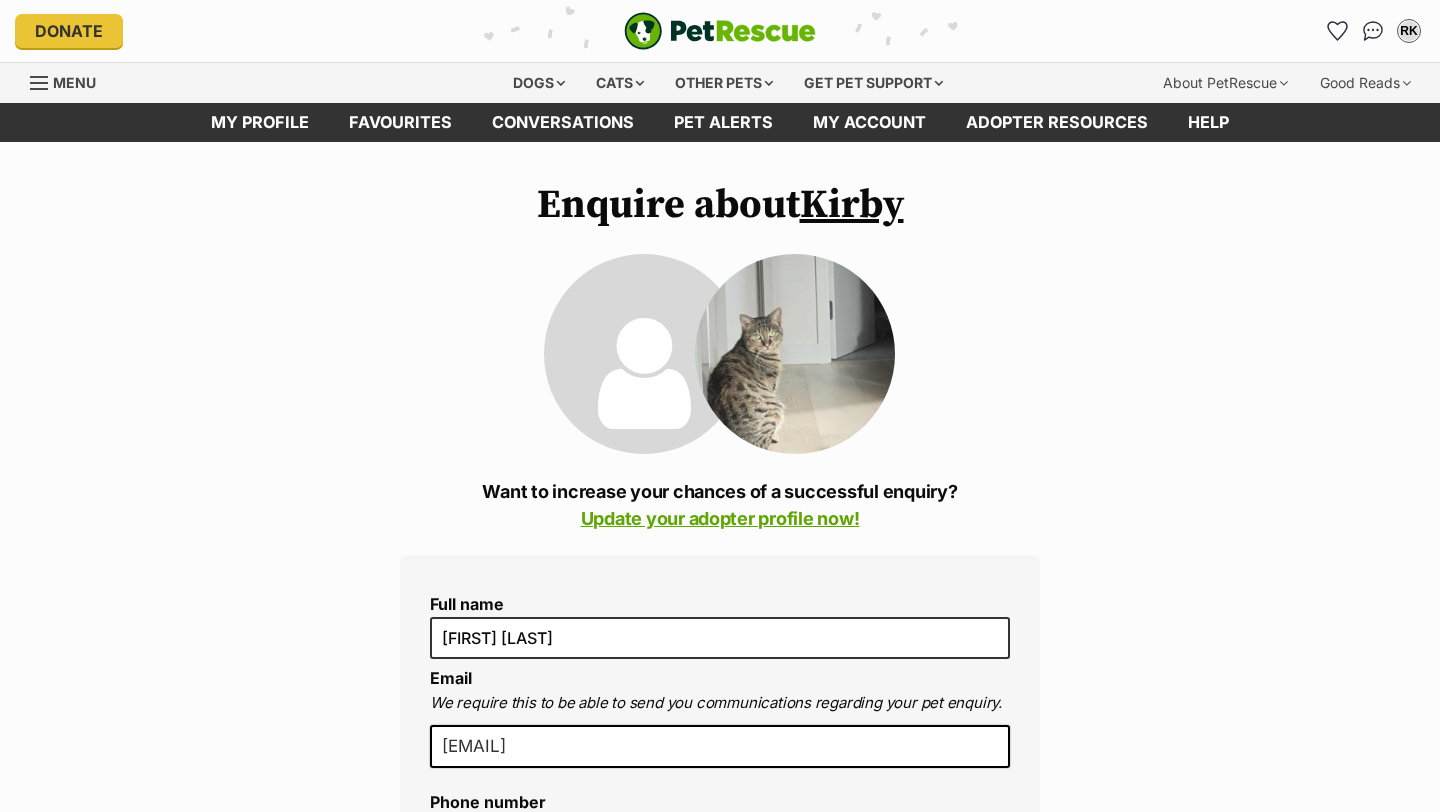 scroll, scrollTop: 0, scrollLeft: 0, axis: both 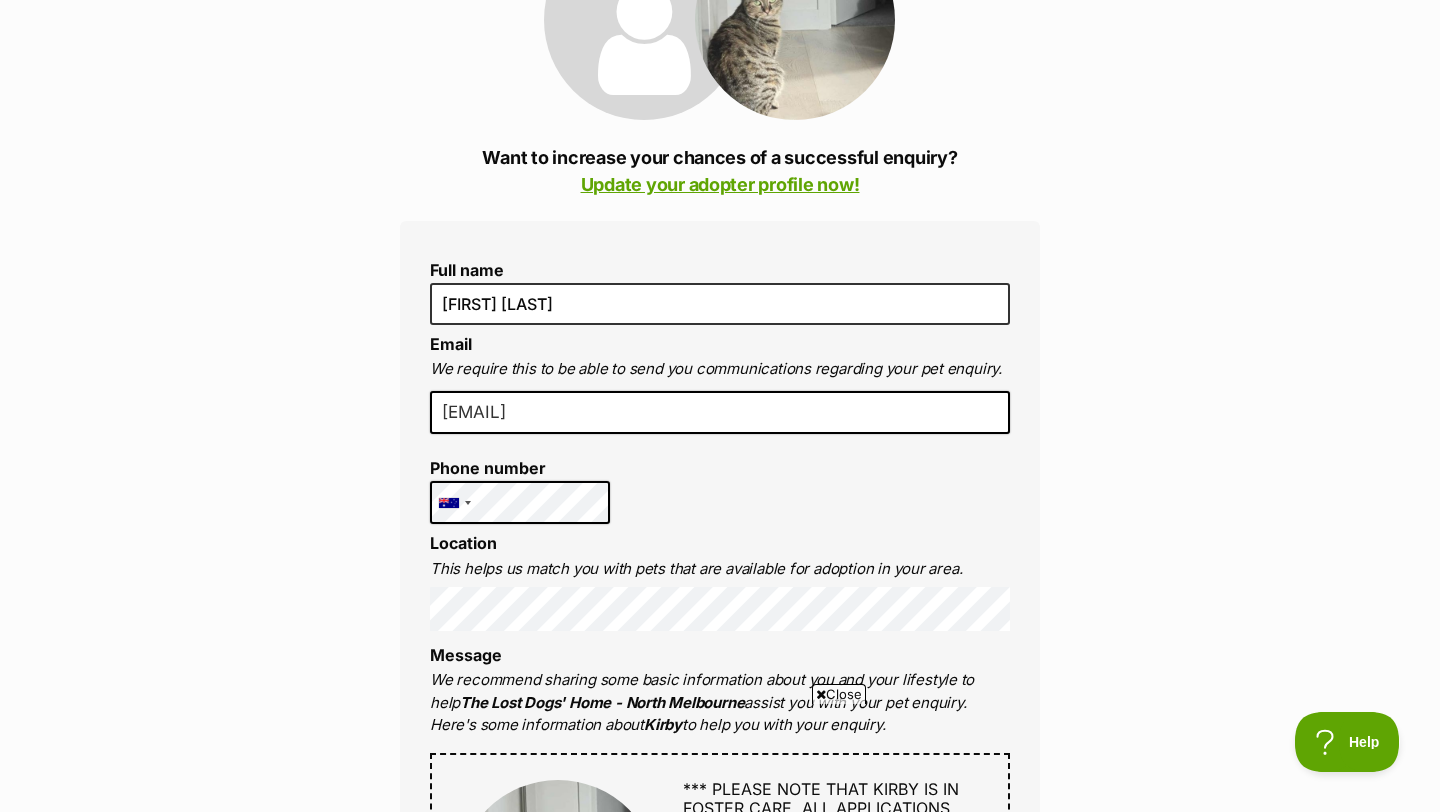 type on "[FIRST] [LAST]" 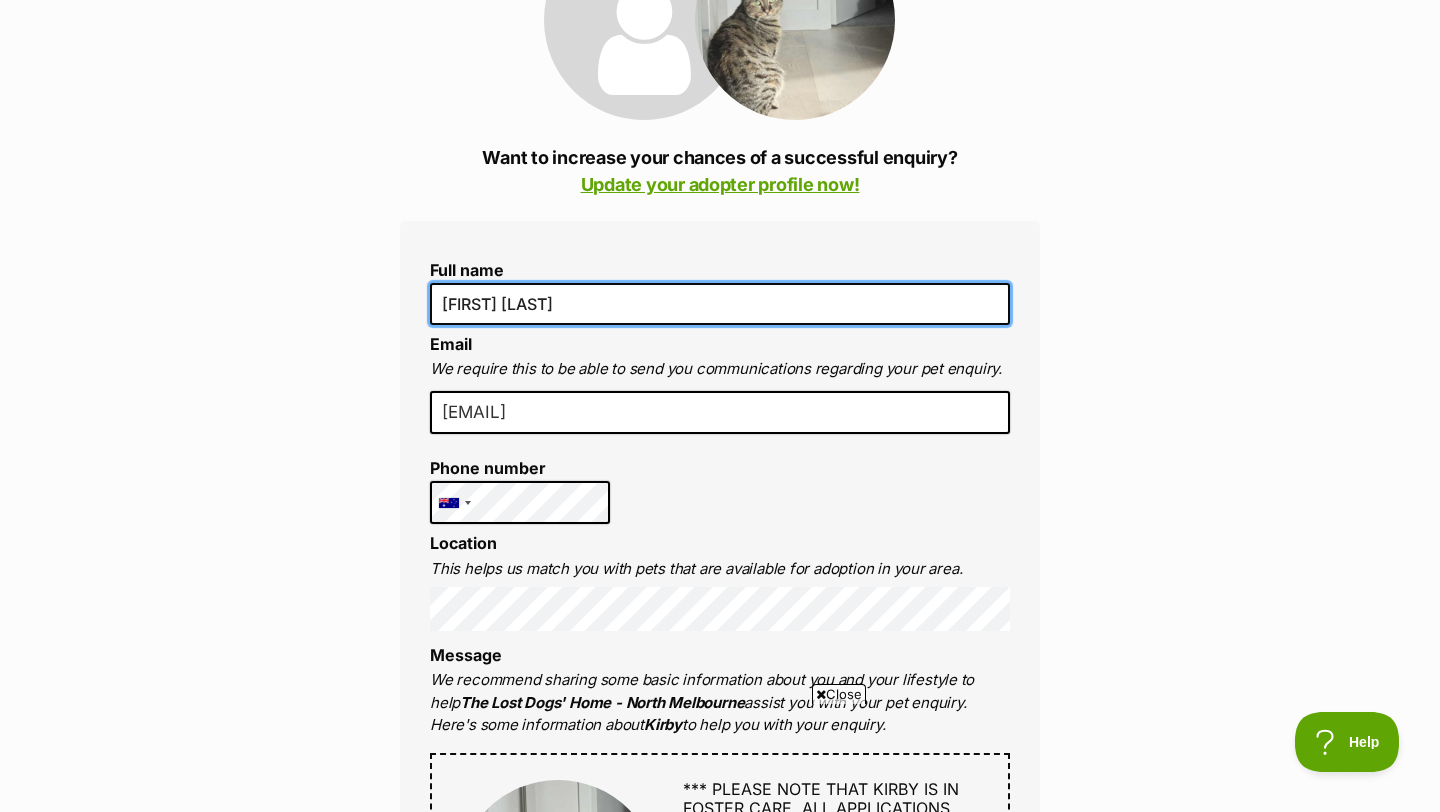 type on "[EMAIL]" 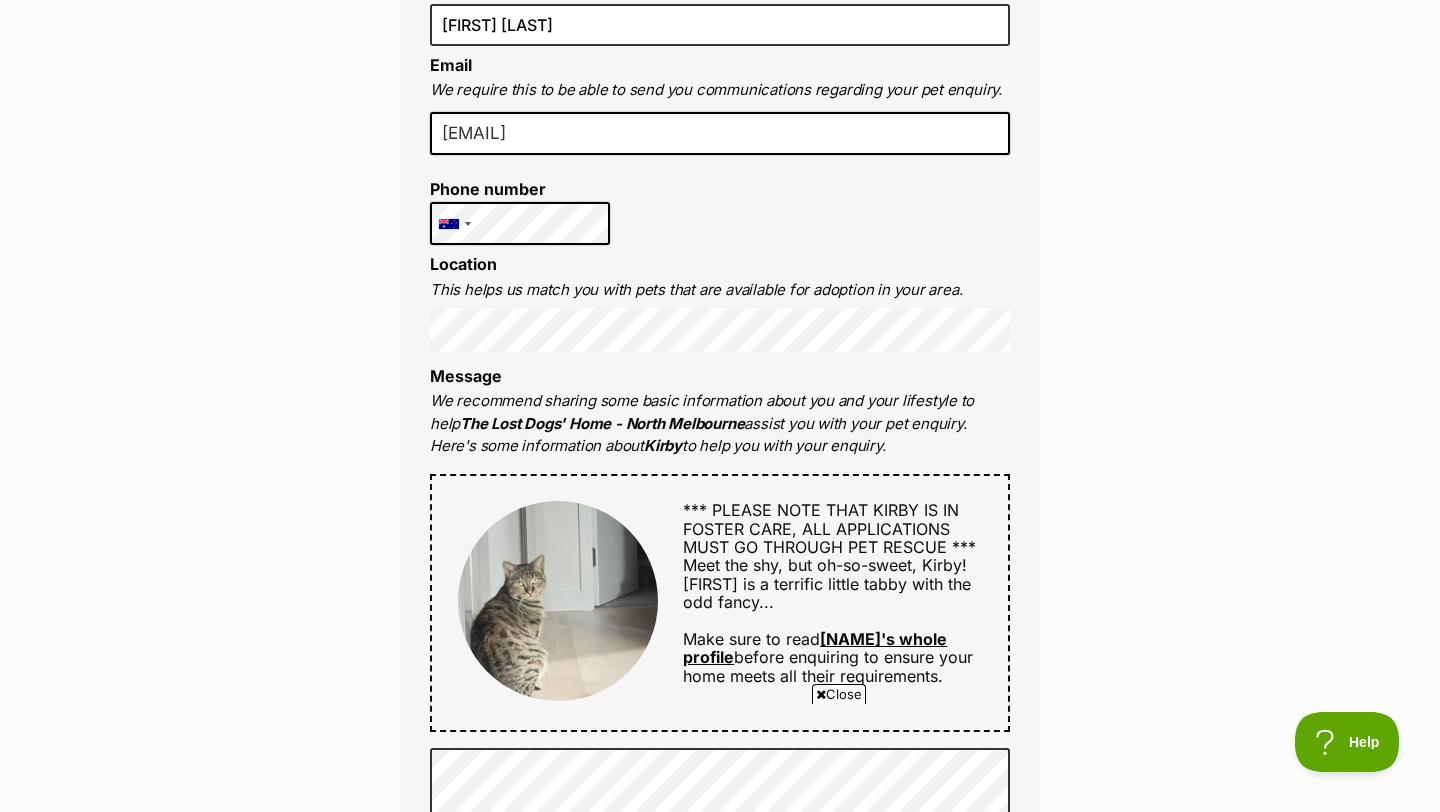 scroll, scrollTop: 612, scrollLeft: 0, axis: vertical 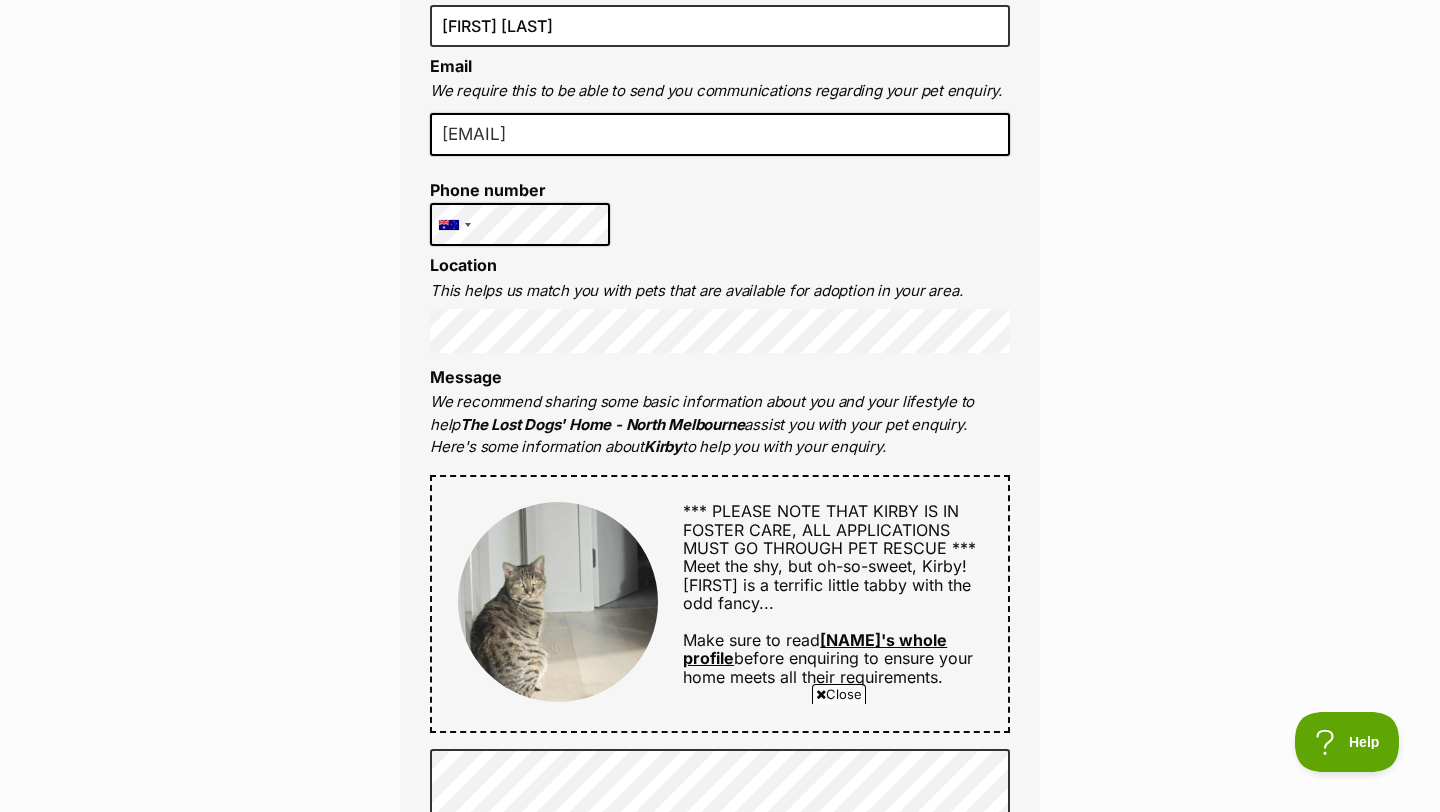 click on "Full name [FIRST] [LAST]
Email
We require this to be able to send you communications regarding your pet enquiry.
[EMAIL]
Phone number United States +1 United Kingdom +44 Afghanistan (‫افغانستان‬‎) +93 Albania (Shqipëri) +355 Algeria (‫الجزائر‬‎) +213 American Samoa +1684 Andorra +376 Angola +244 Anguilla +1264 Antigua and Barbuda +1268 Argentina +54 Armenia (Հայաստան) +374 Aruba +297 Australia +61 Austria (Österreich) +43 Azerbaijan ( Azərbaycan) +994 Bahamas +1242 Bahrain (‫البحرين‬‎) +973 Bangladesh (বাংলাদেশ) +880 Barbados +1246 Belarus (Беларусь) +375 Belgium (België) +32 Belize +501 Benin (Bénin) +229 Bermuda +1441 Bhutan (འབྲུག) +975 Bolivia +591 Bosnia and Herzegovina (Босна и Херцеговина) +387 Botswana +267 Brazil (Brasil) +55 British Indian Ocean Territory +246 British Virgin Islands +1284 Brunei +673 Bulgaria (България) +359 Burkina Faso +226 +257 +1" at bounding box center (720, 581) 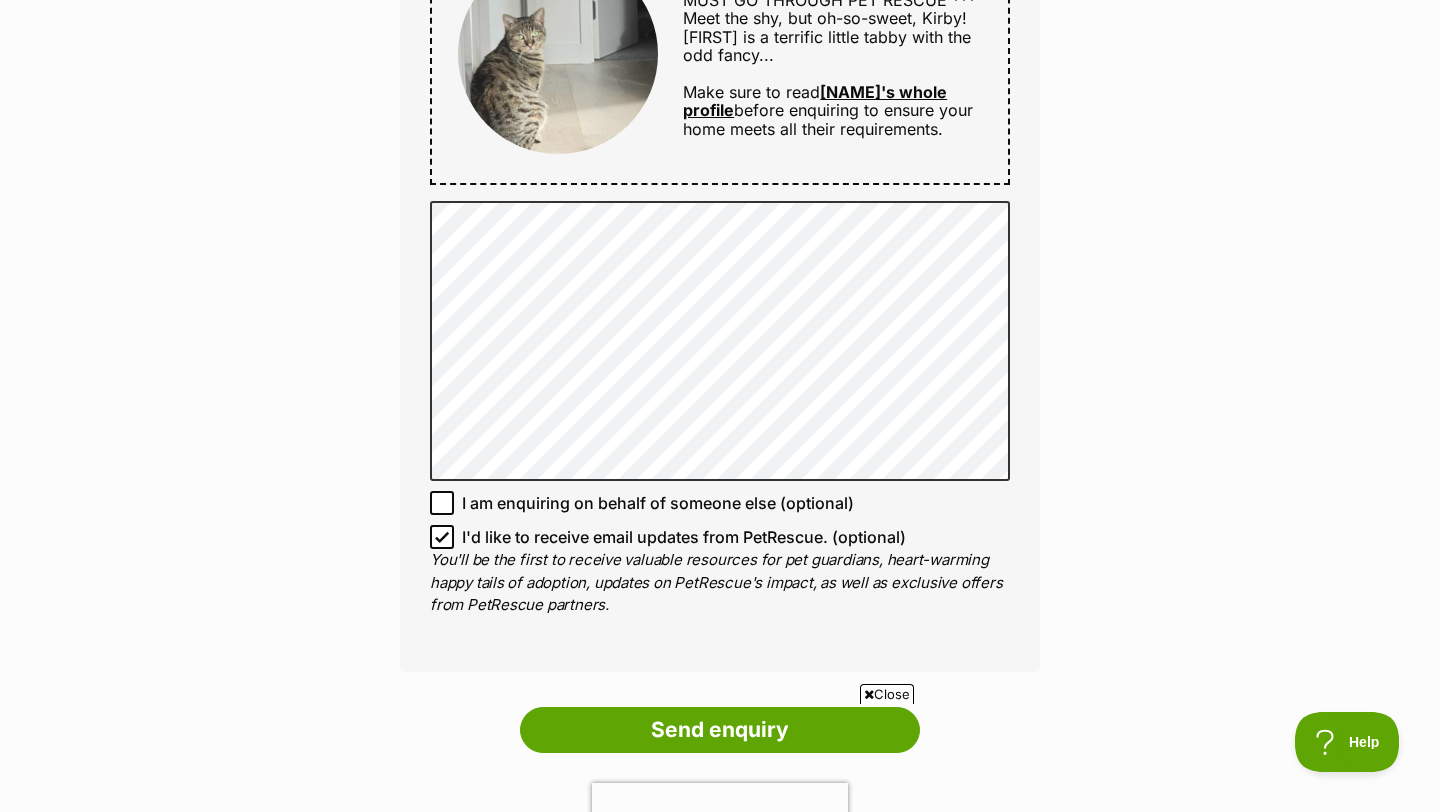 scroll, scrollTop: 1255, scrollLeft: 0, axis: vertical 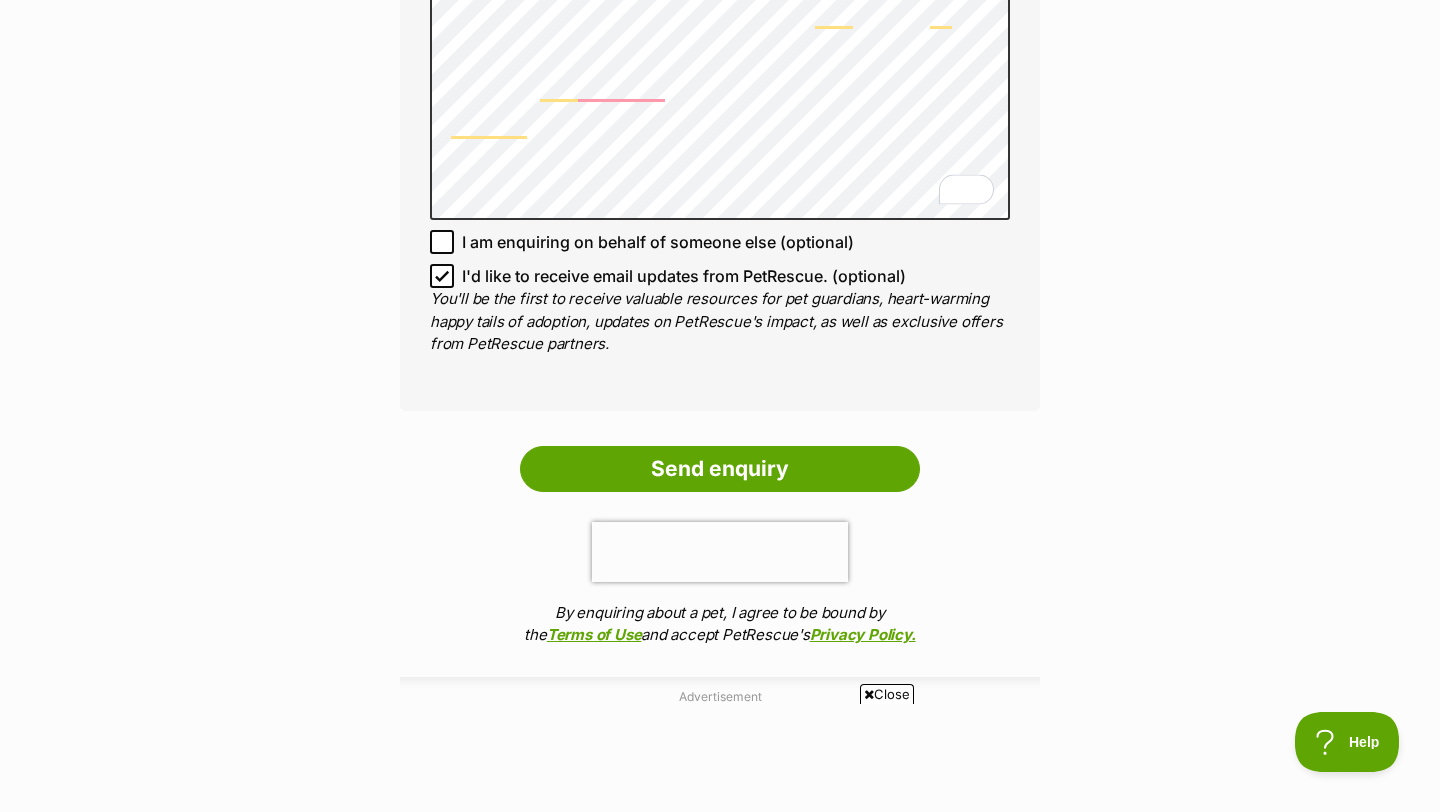 click on "I'd like to receive email updates from PetRescue. (optional)" at bounding box center [684, 276] 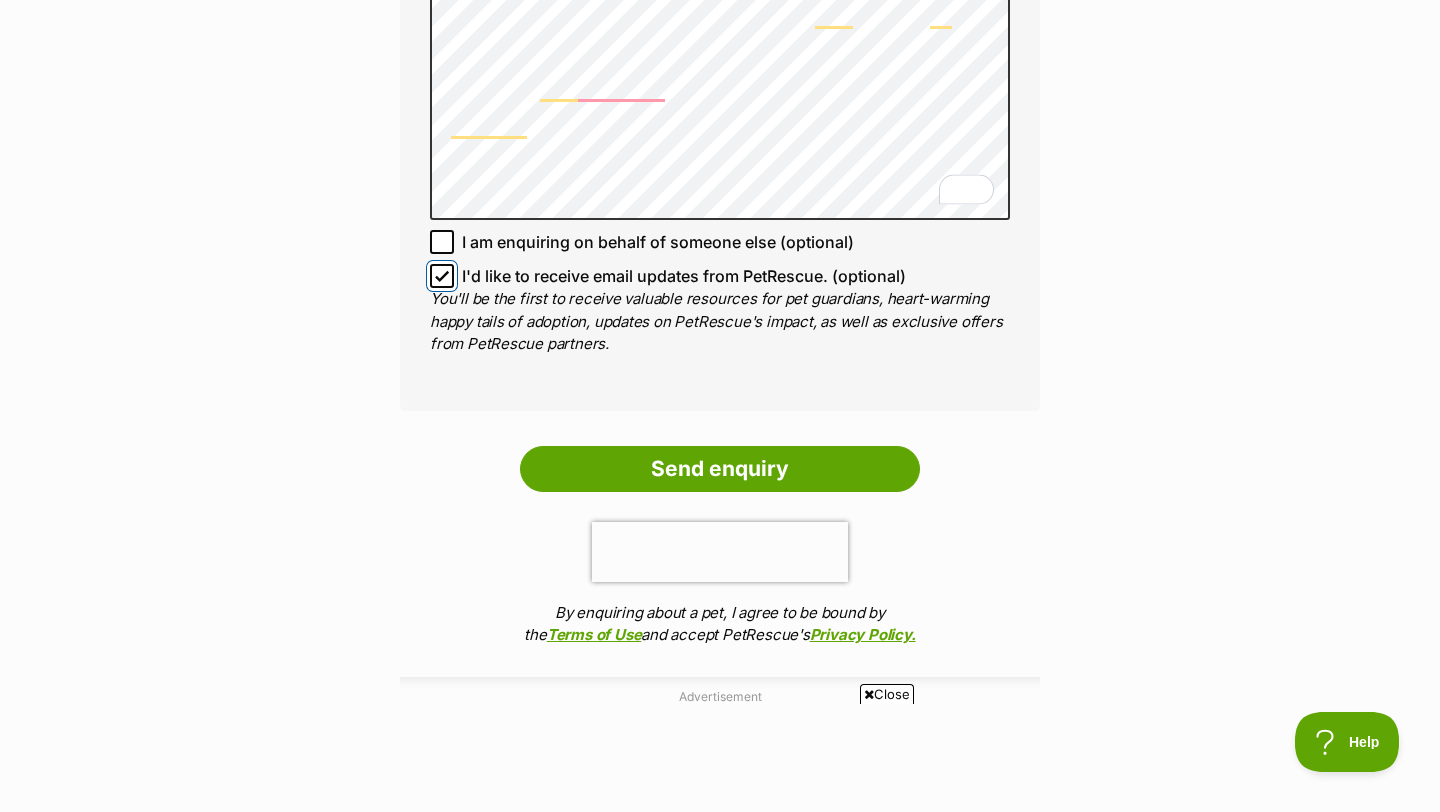 click on "I'd like to receive email updates from PetRescue. (optional)" at bounding box center [442, 276] 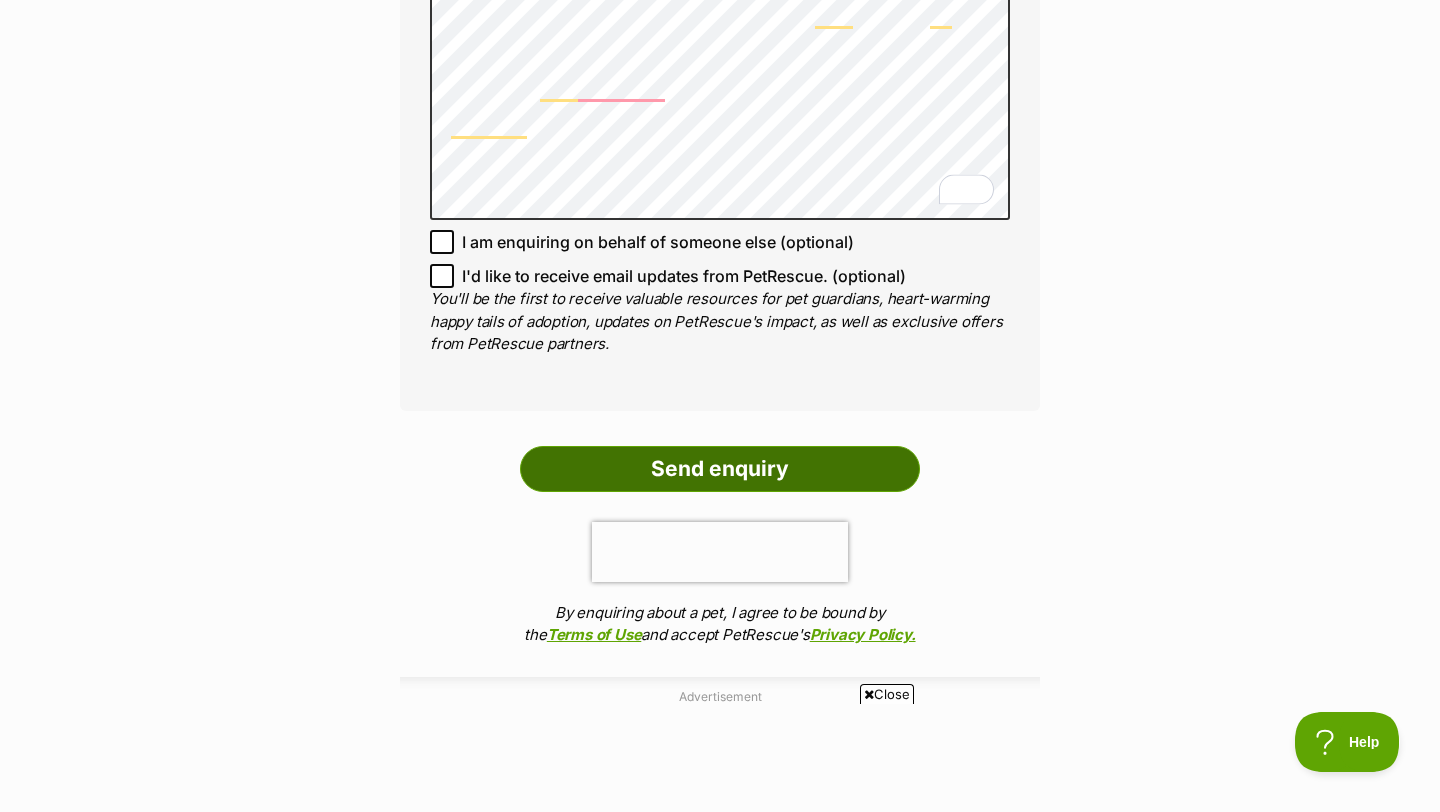 click on "Send enquiry" at bounding box center [720, 469] 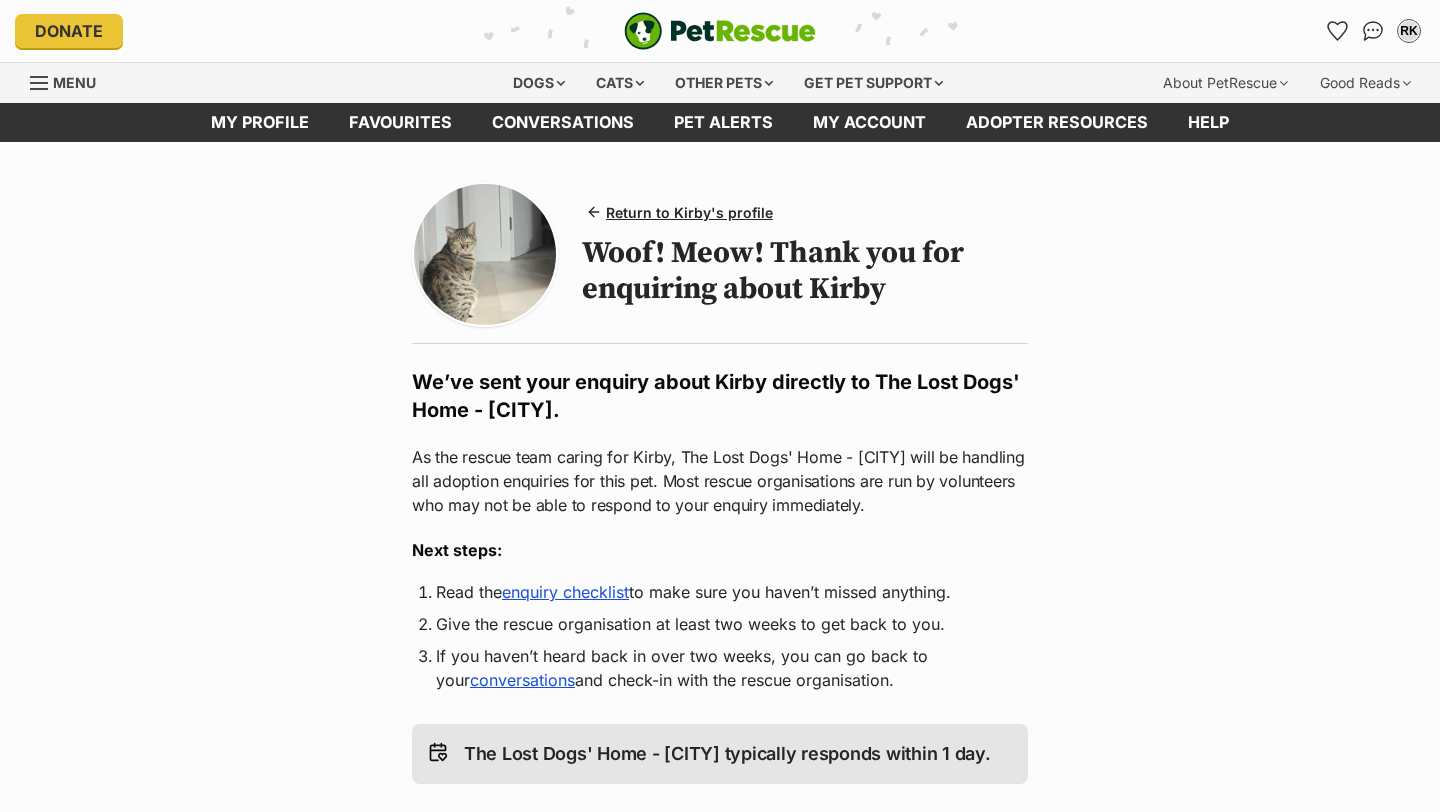 scroll, scrollTop: 0, scrollLeft: 0, axis: both 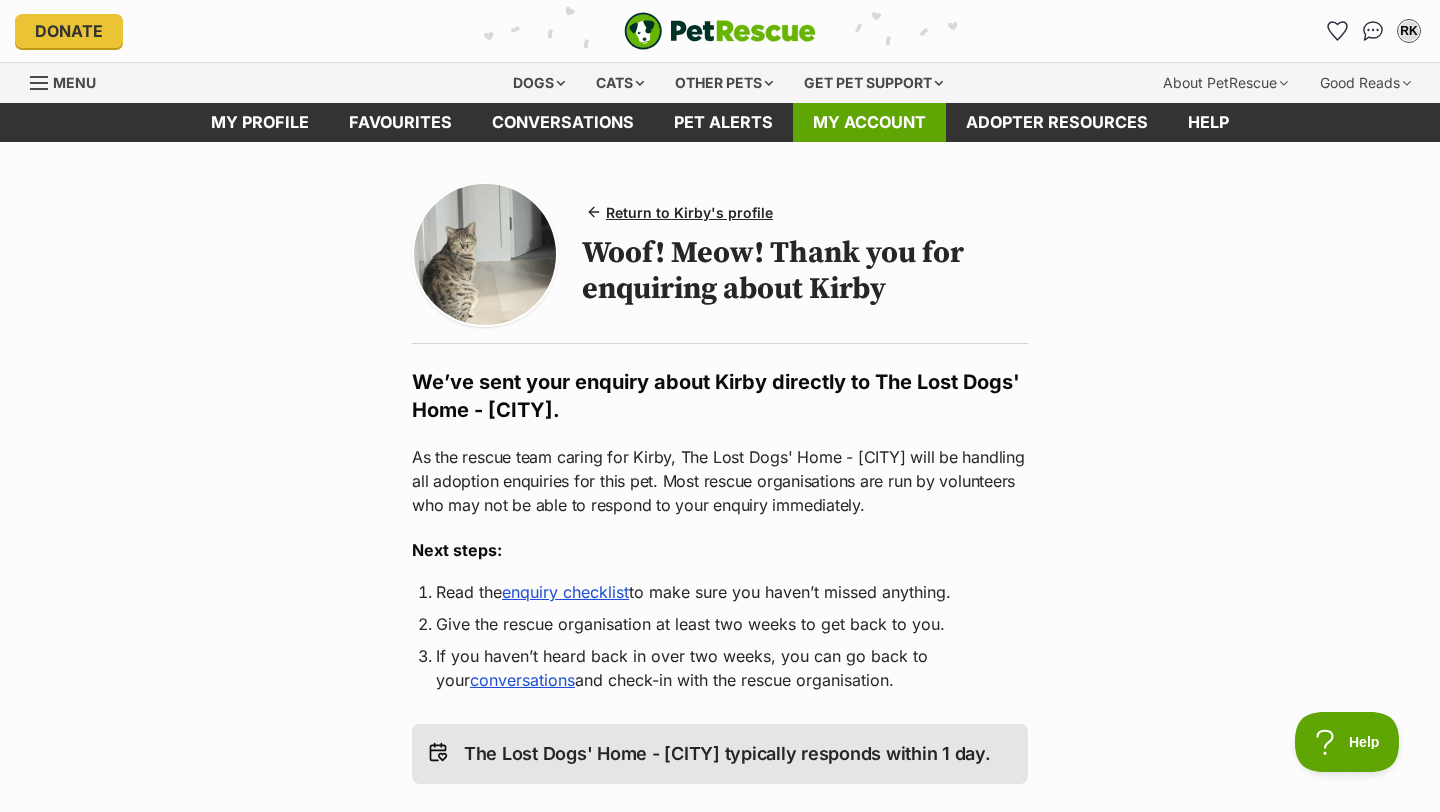 click on "My account" at bounding box center (869, 122) 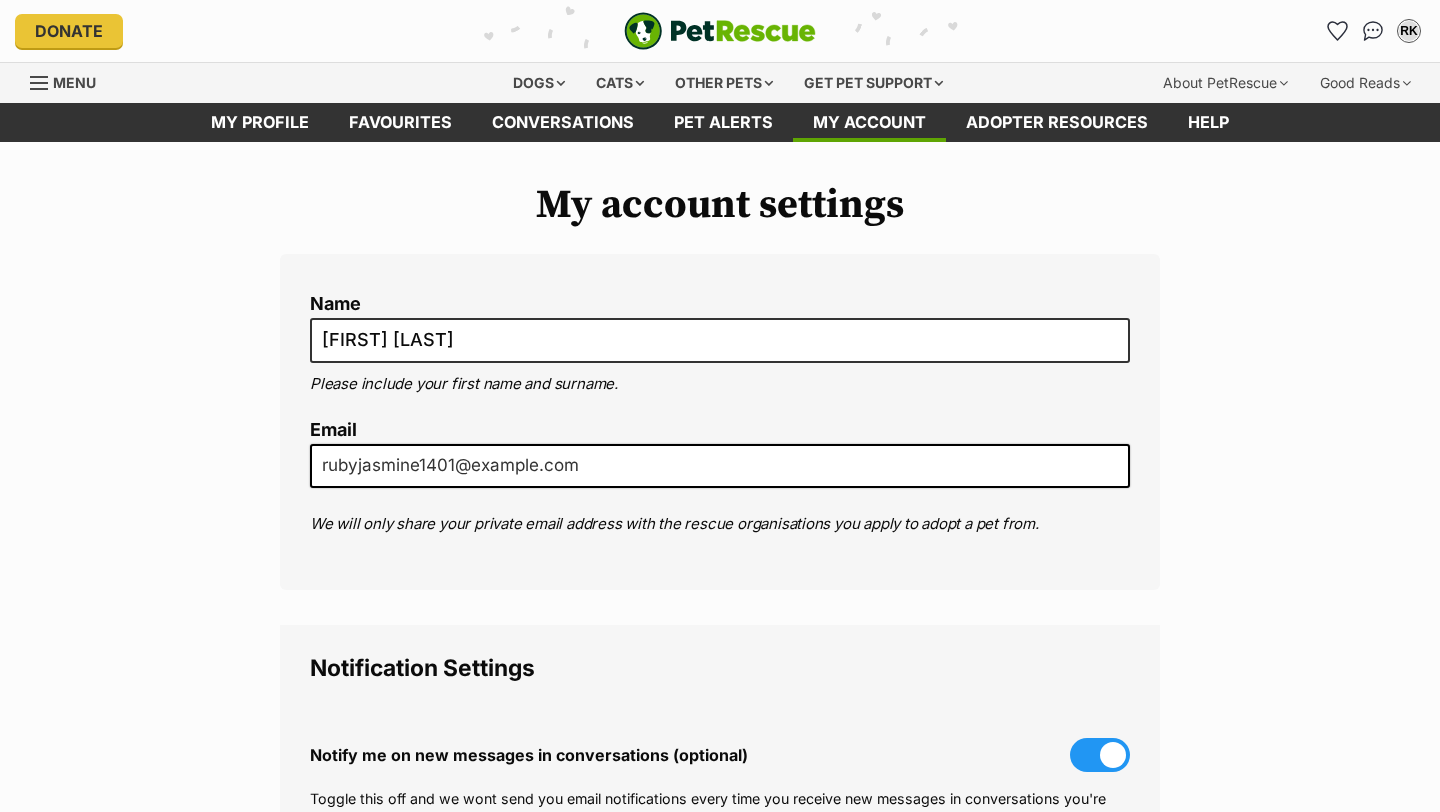 scroll, scrollTop: 1, scrollLeft: 0, axis: vertical 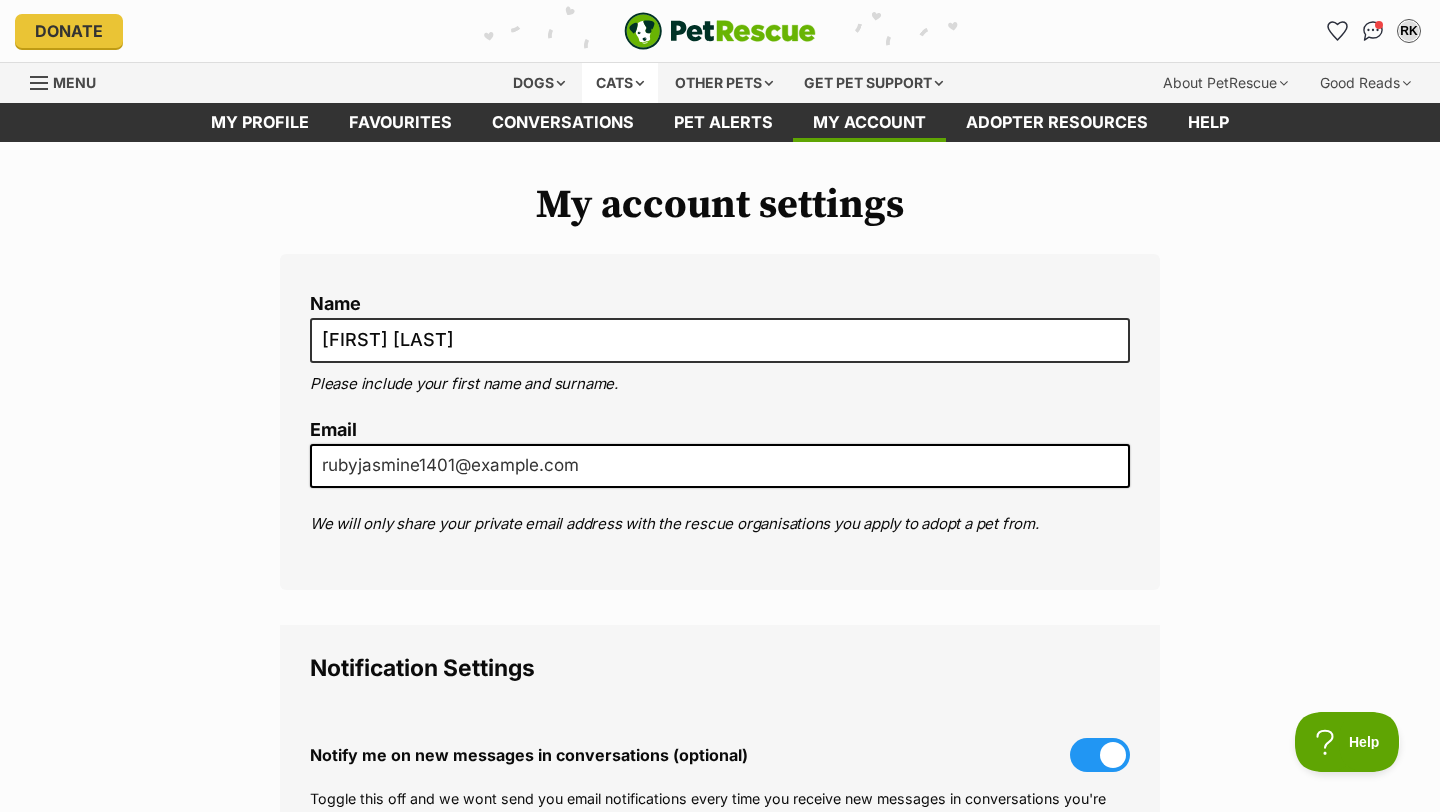 click on "Cats" at bounding box center (620, 83) 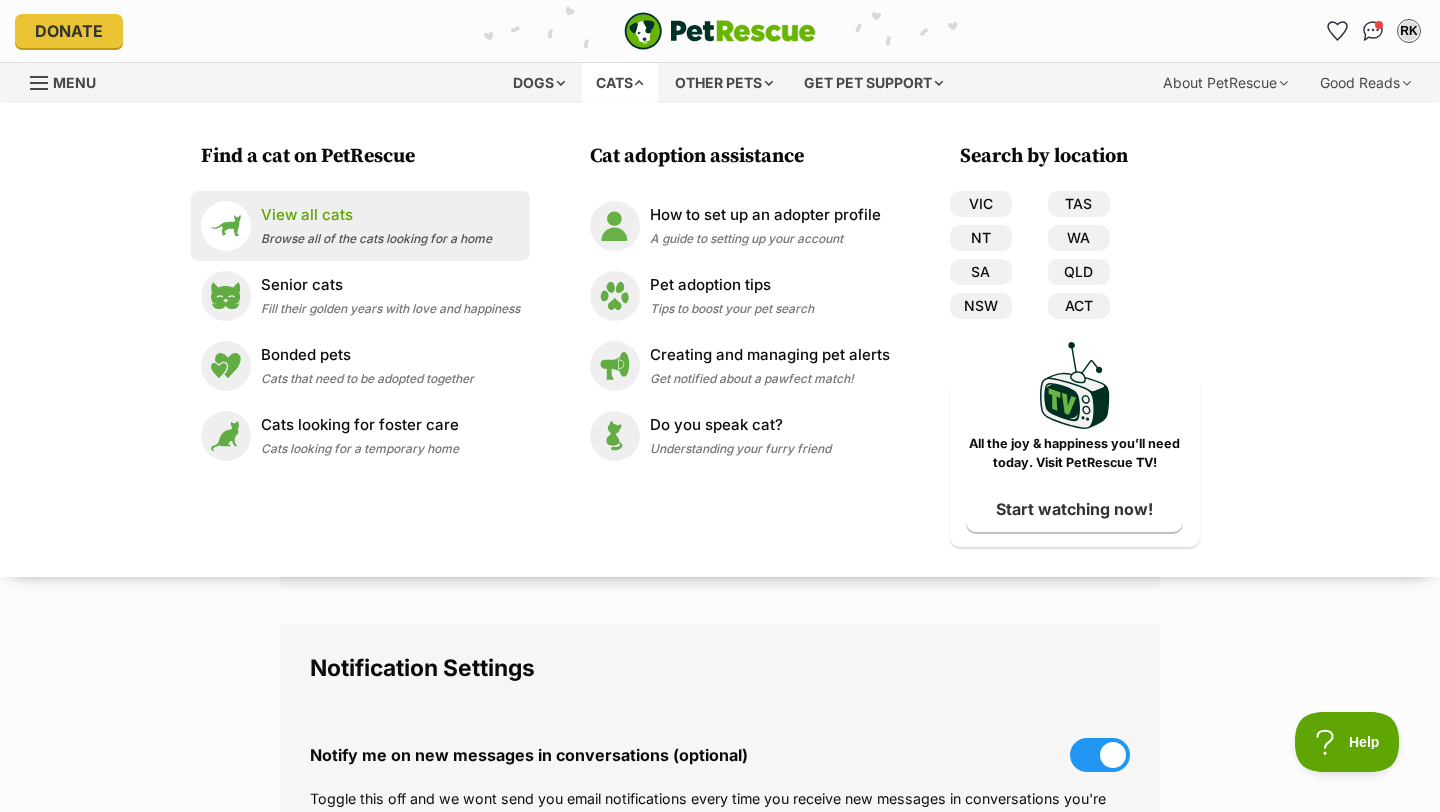 click on "Browse all of the cats looking for a home" at bounding box center (376, 238) 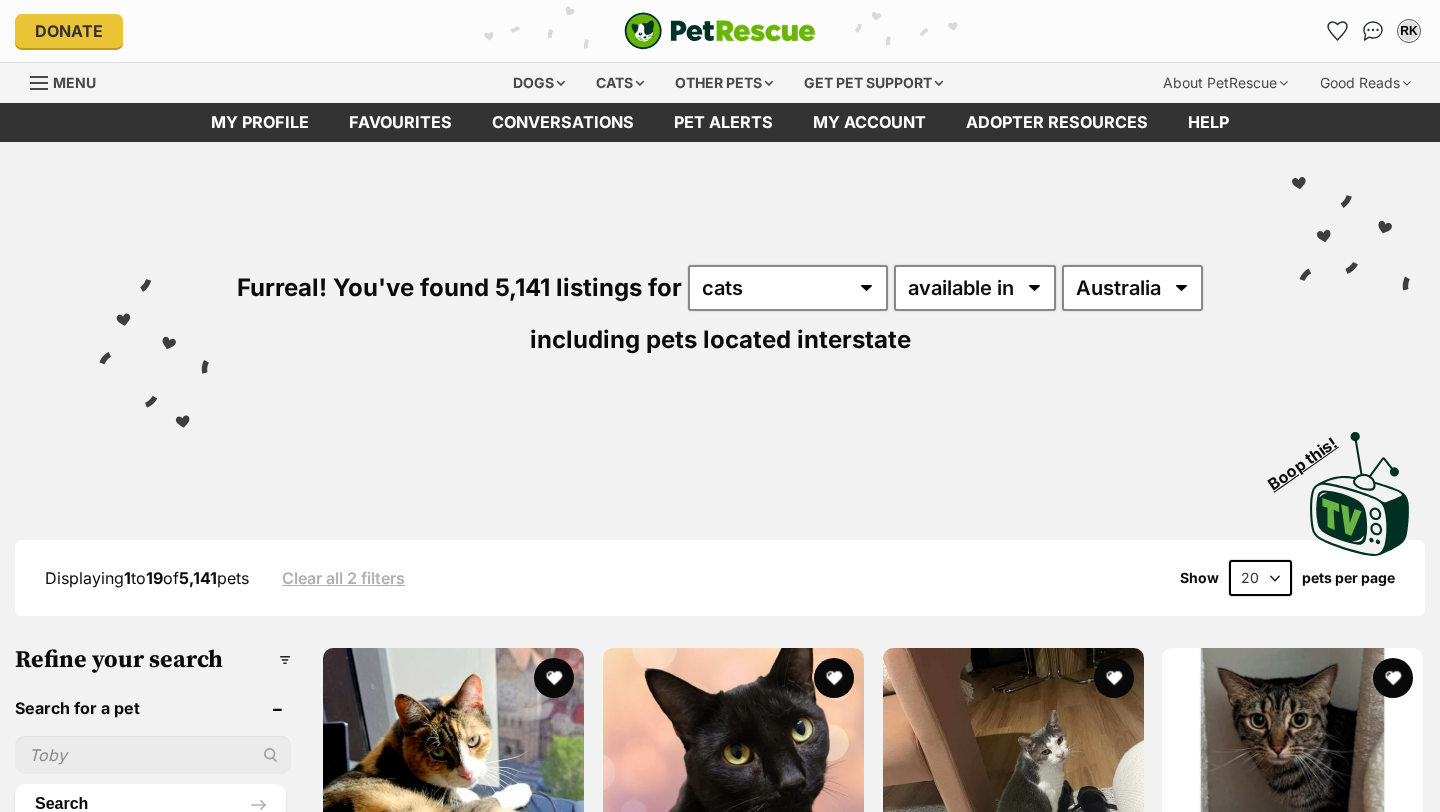 scroll, scrollTop: 0, scrollLeft: 0, axis: both 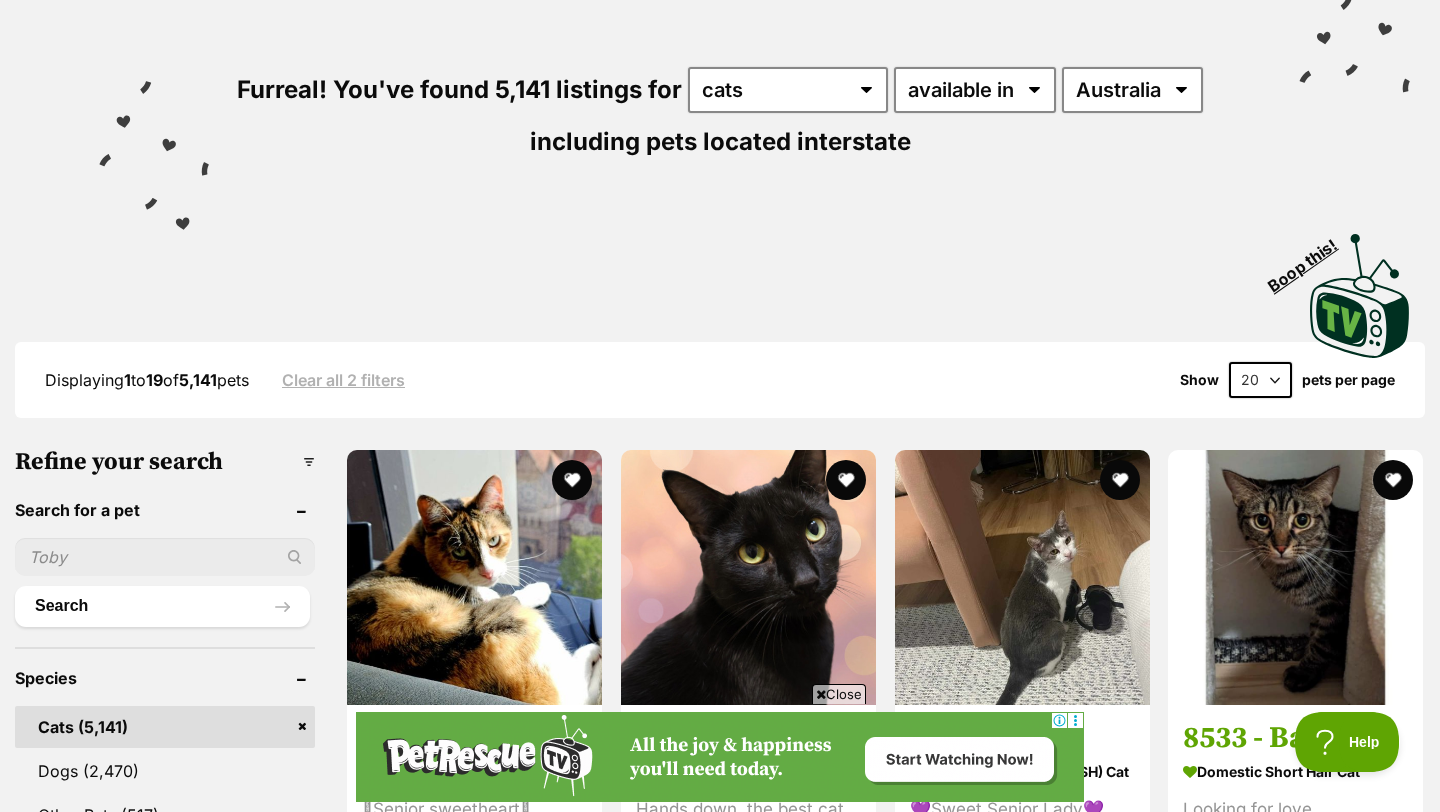 click at bounding box center (165, 557) 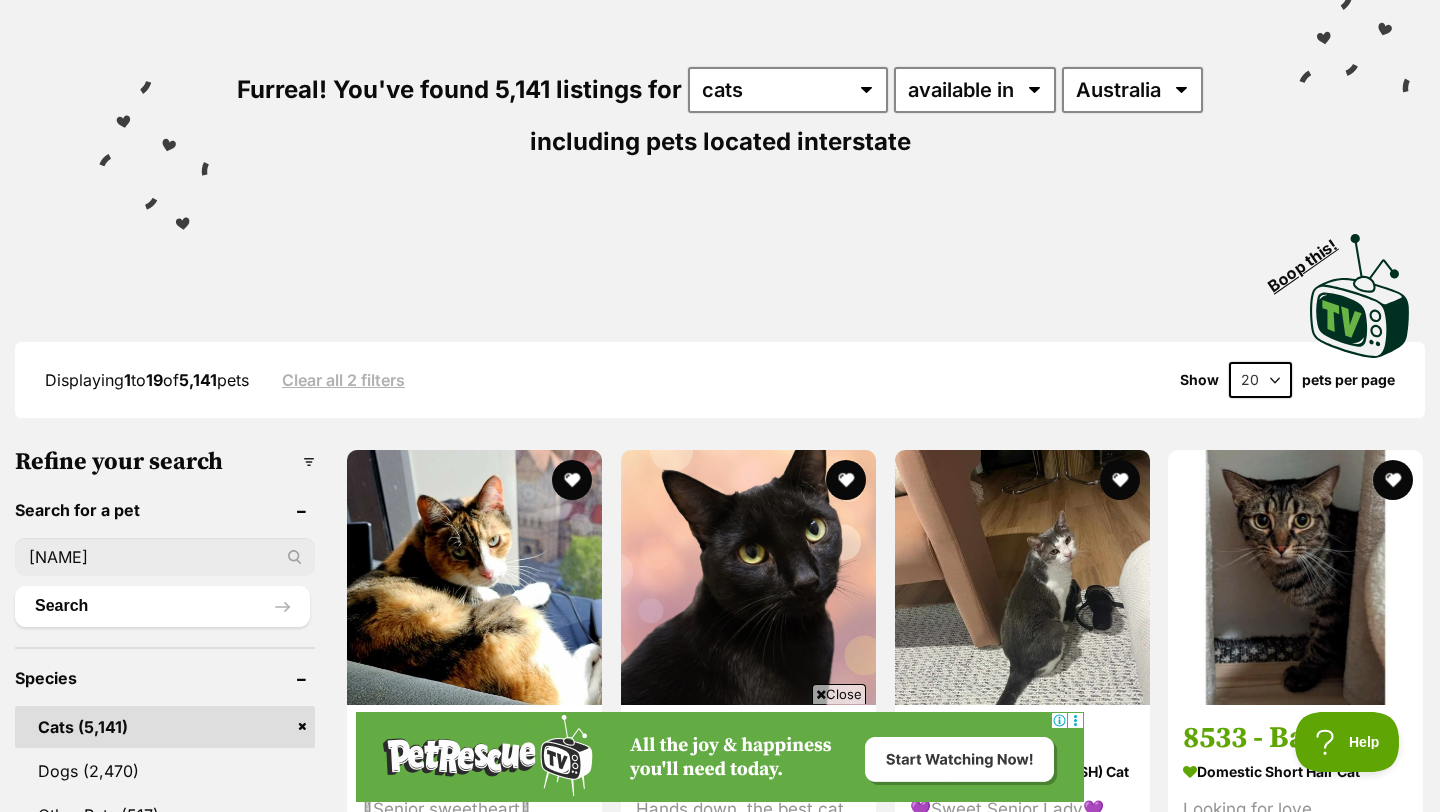 type on "mardi" 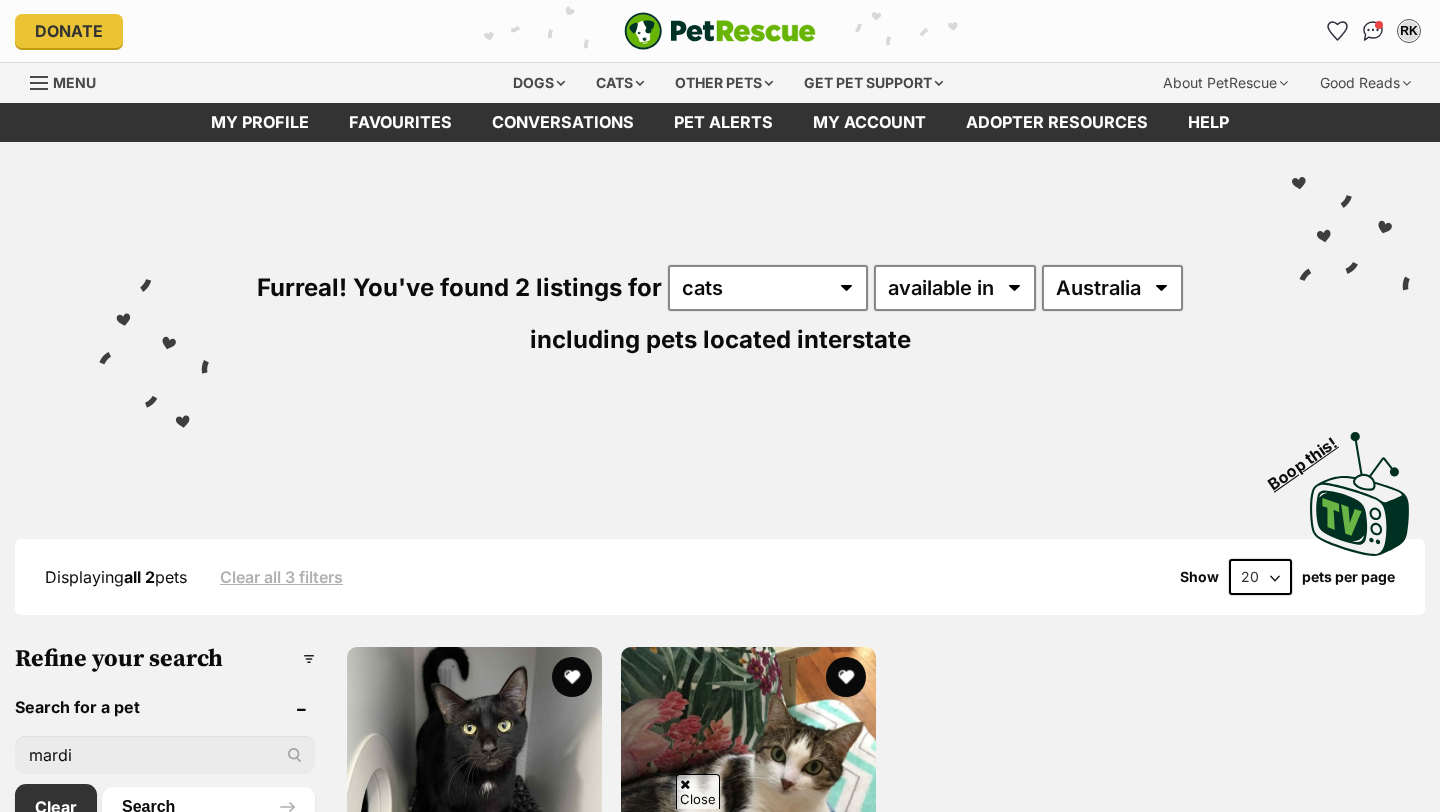 scroll, scrollTop: 356, scrollLeft: 0, axis: vertical 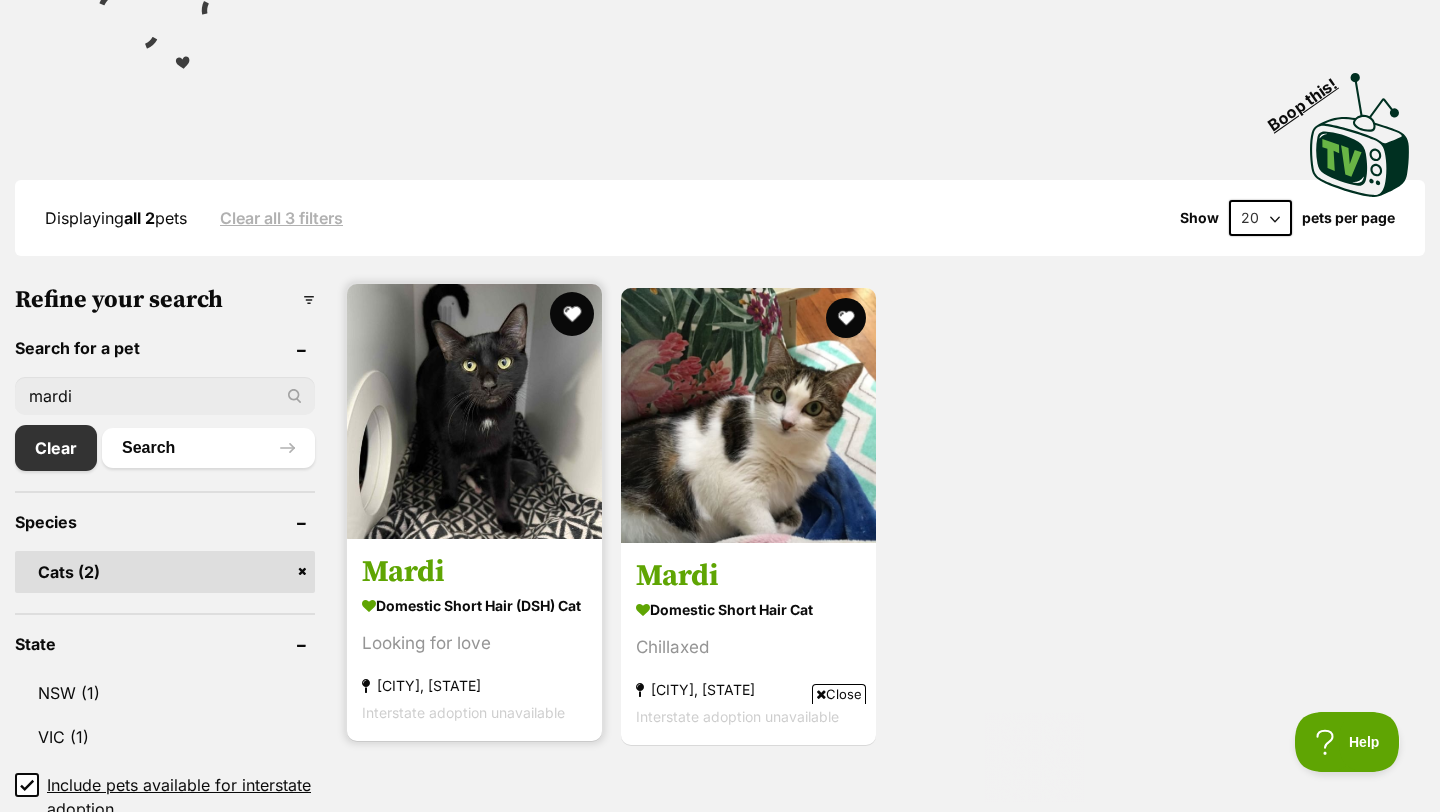 click at bounding box center (572, 314) 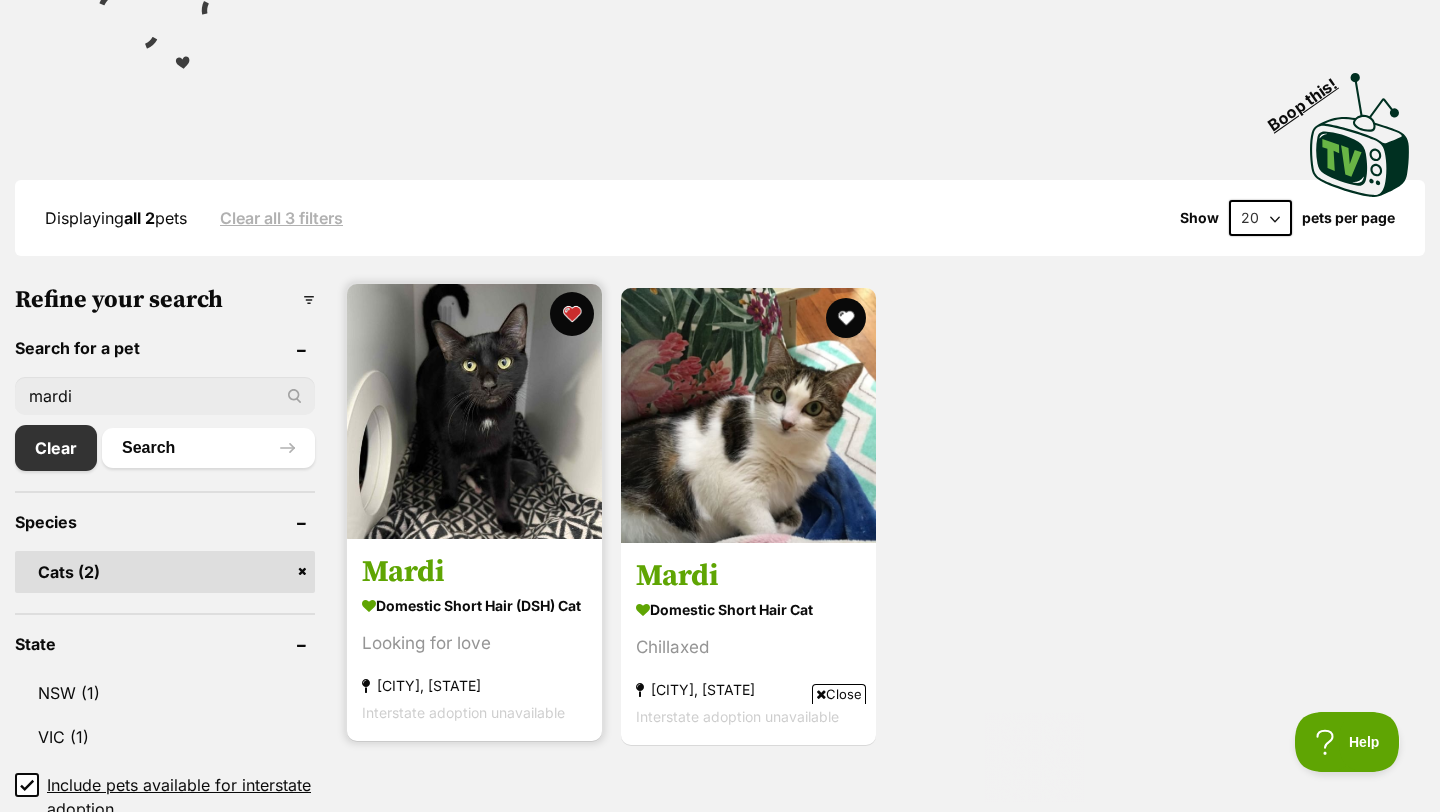 scroll, scrollTop: 0, scrollLeft: 0, axis: both 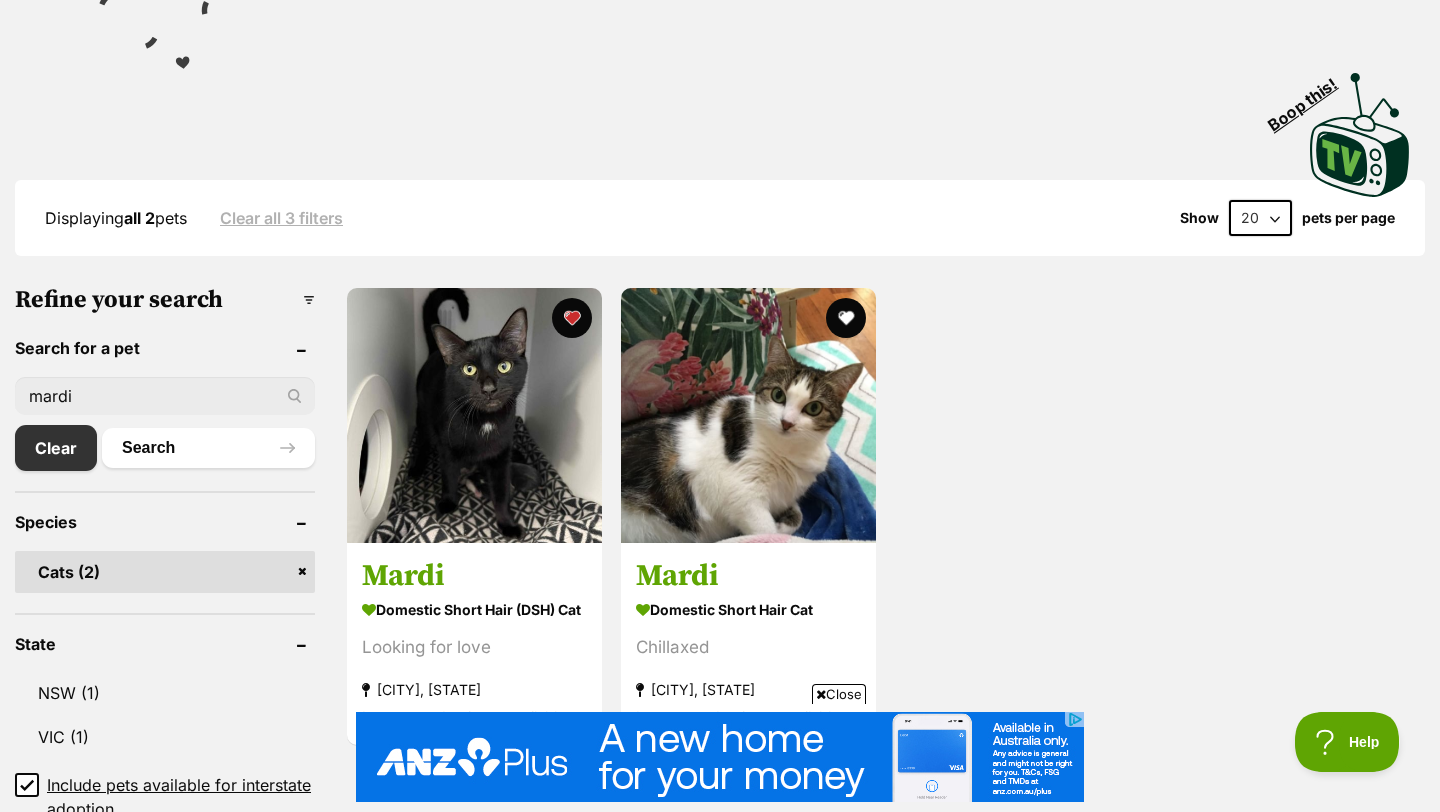 drag, startPoint x: 149, startPoint y: 394, endPoint x: 0, endPoint y: 412, distance: 150.08331 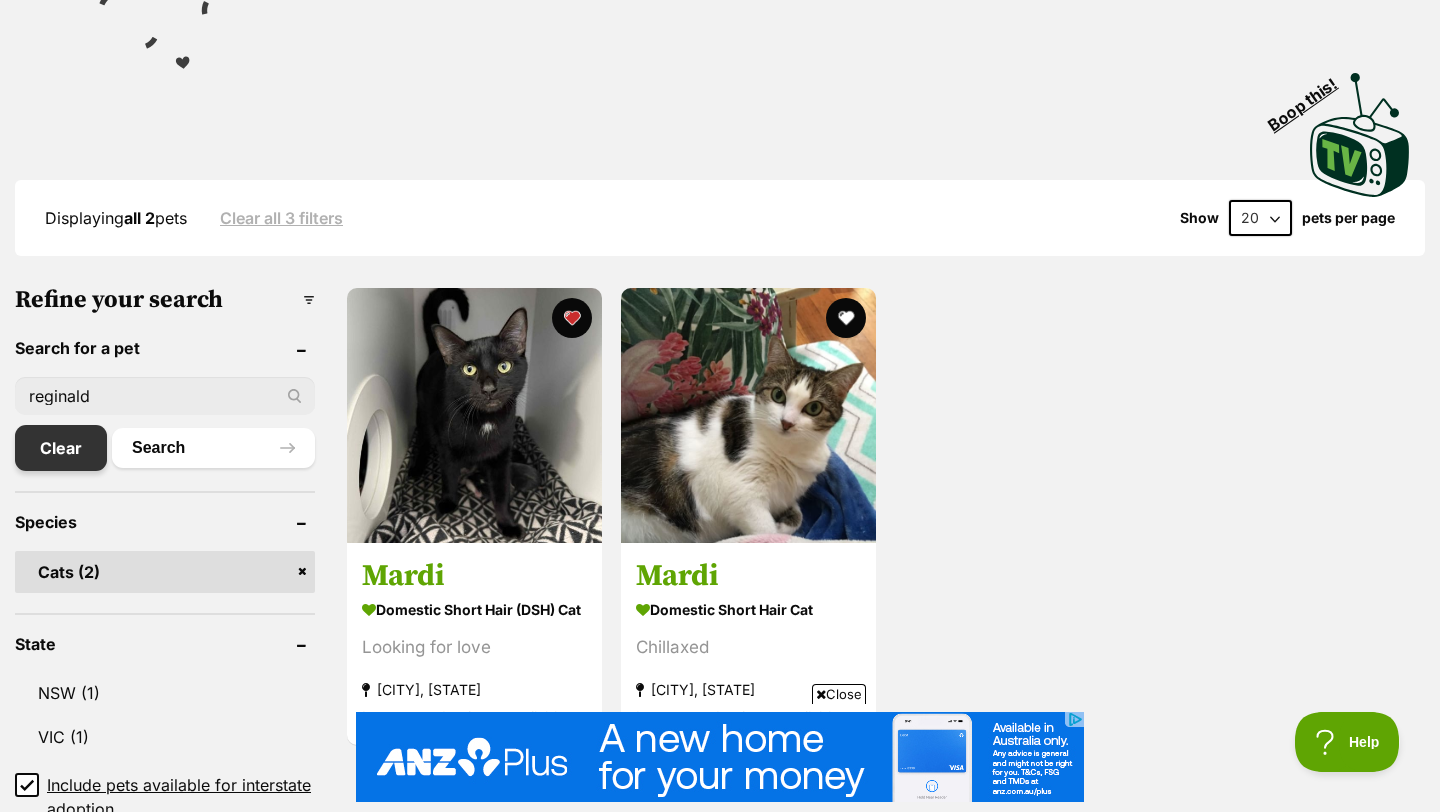 type on "reginald" 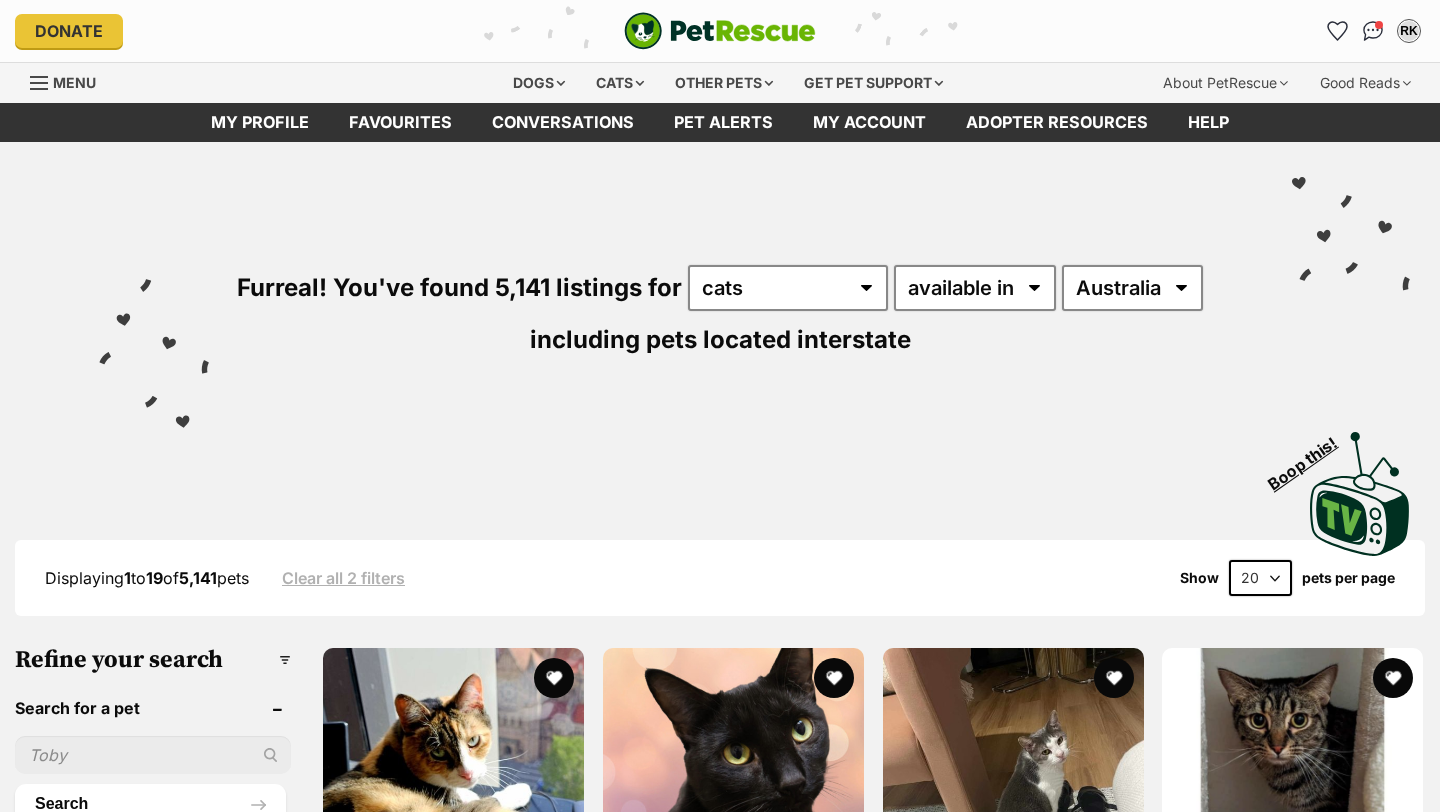 scroll, scrollTop: 339, scrollLeft: 0, axis: vertical 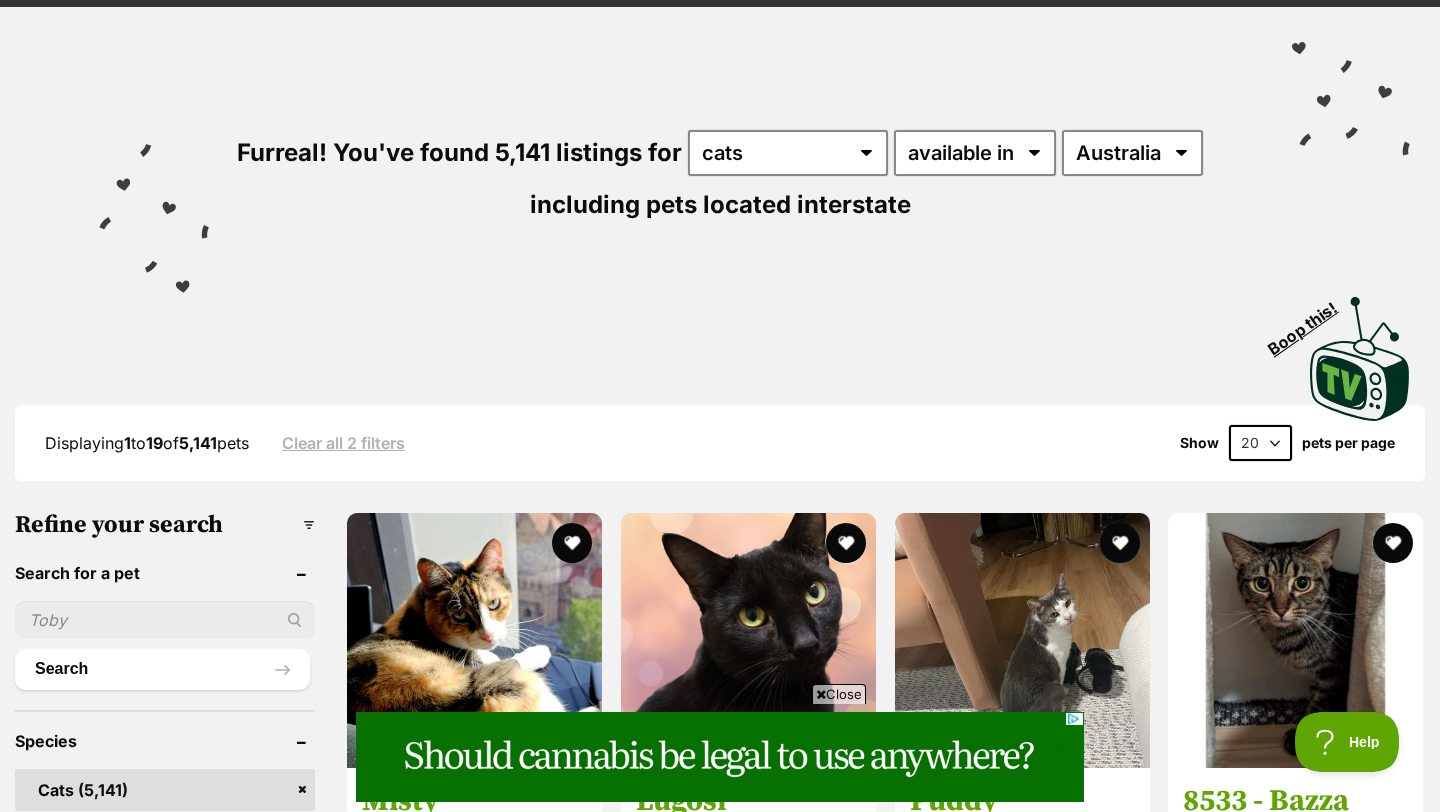 click at bounding box center [165, 620] 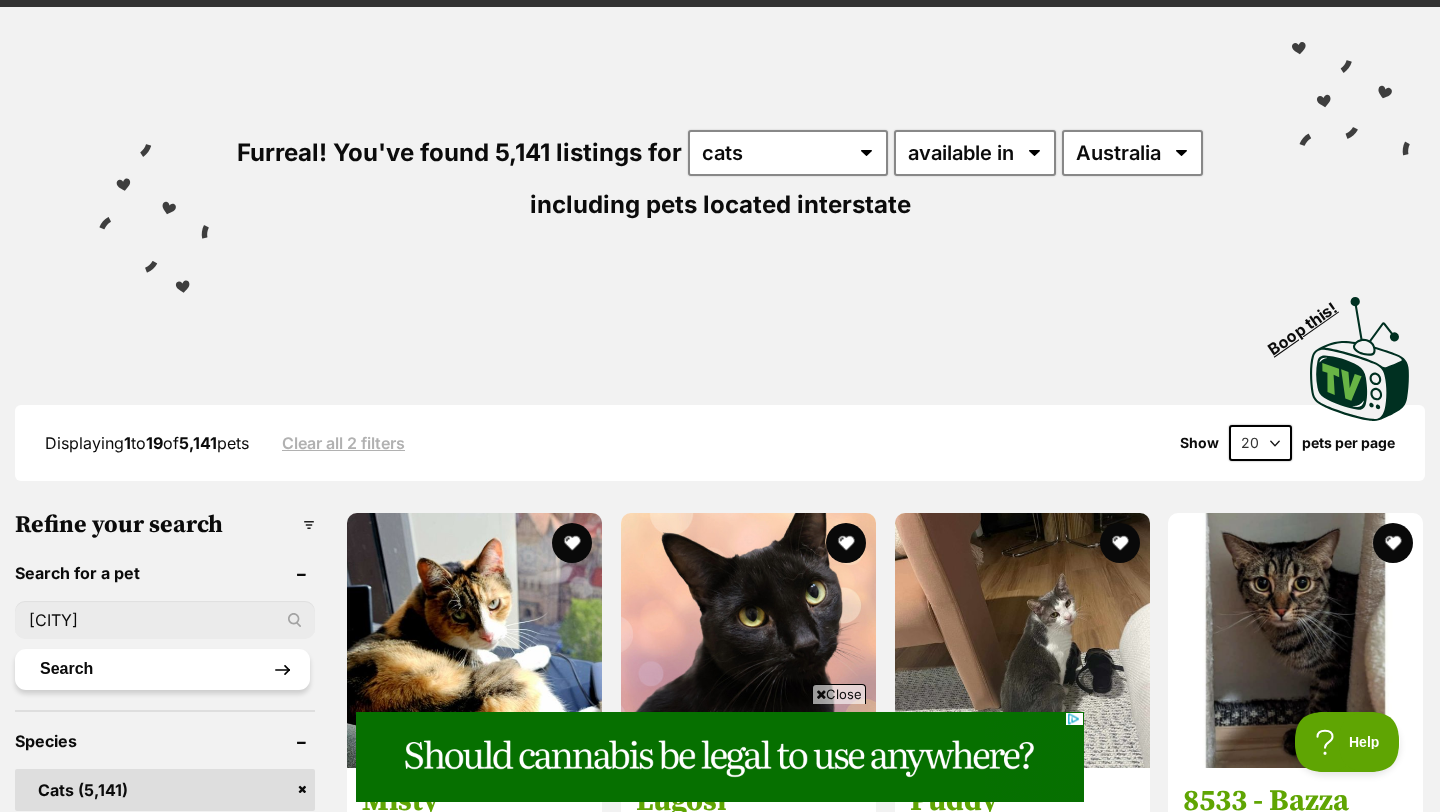 type on "reginald" 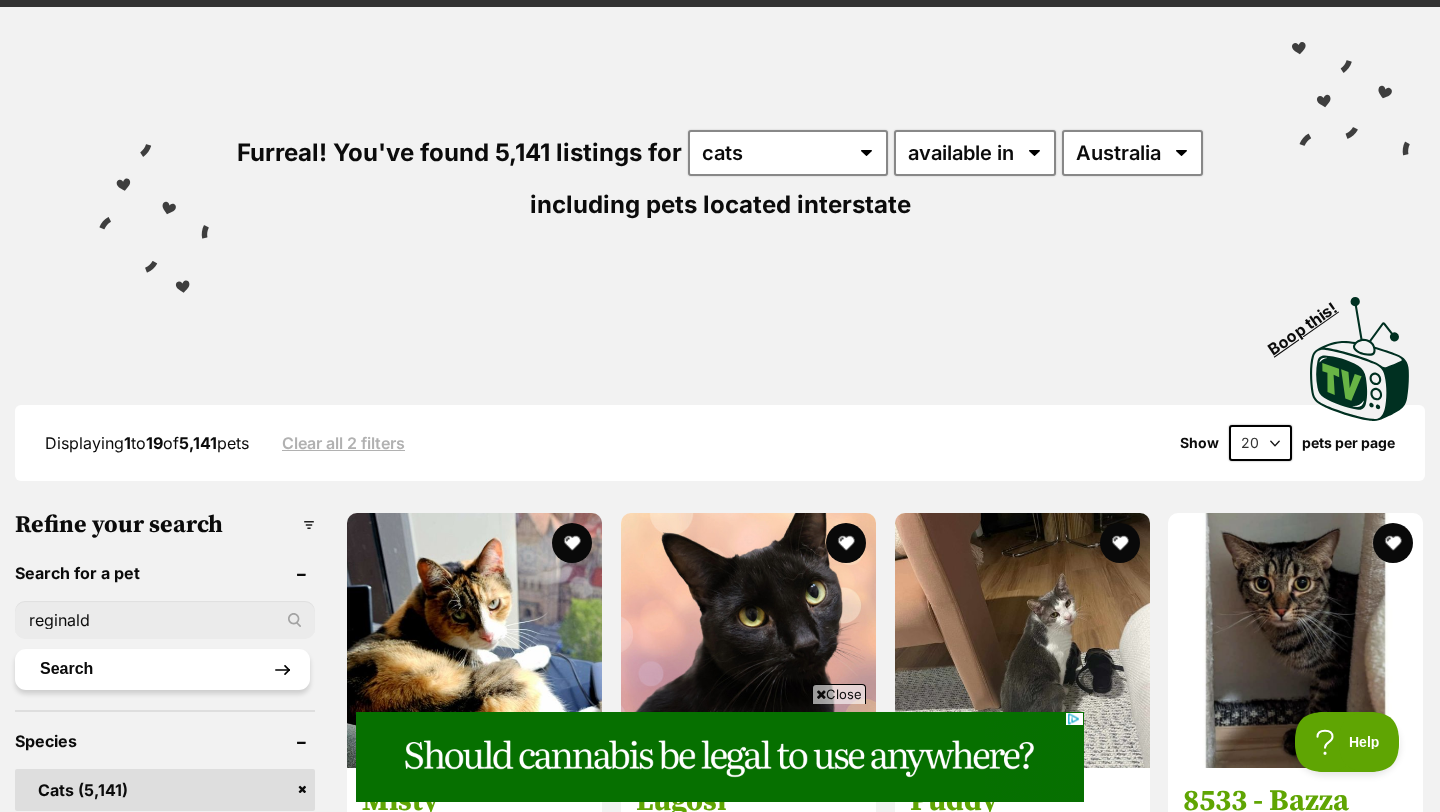 click on "Search" at bounding box center (162, 669) 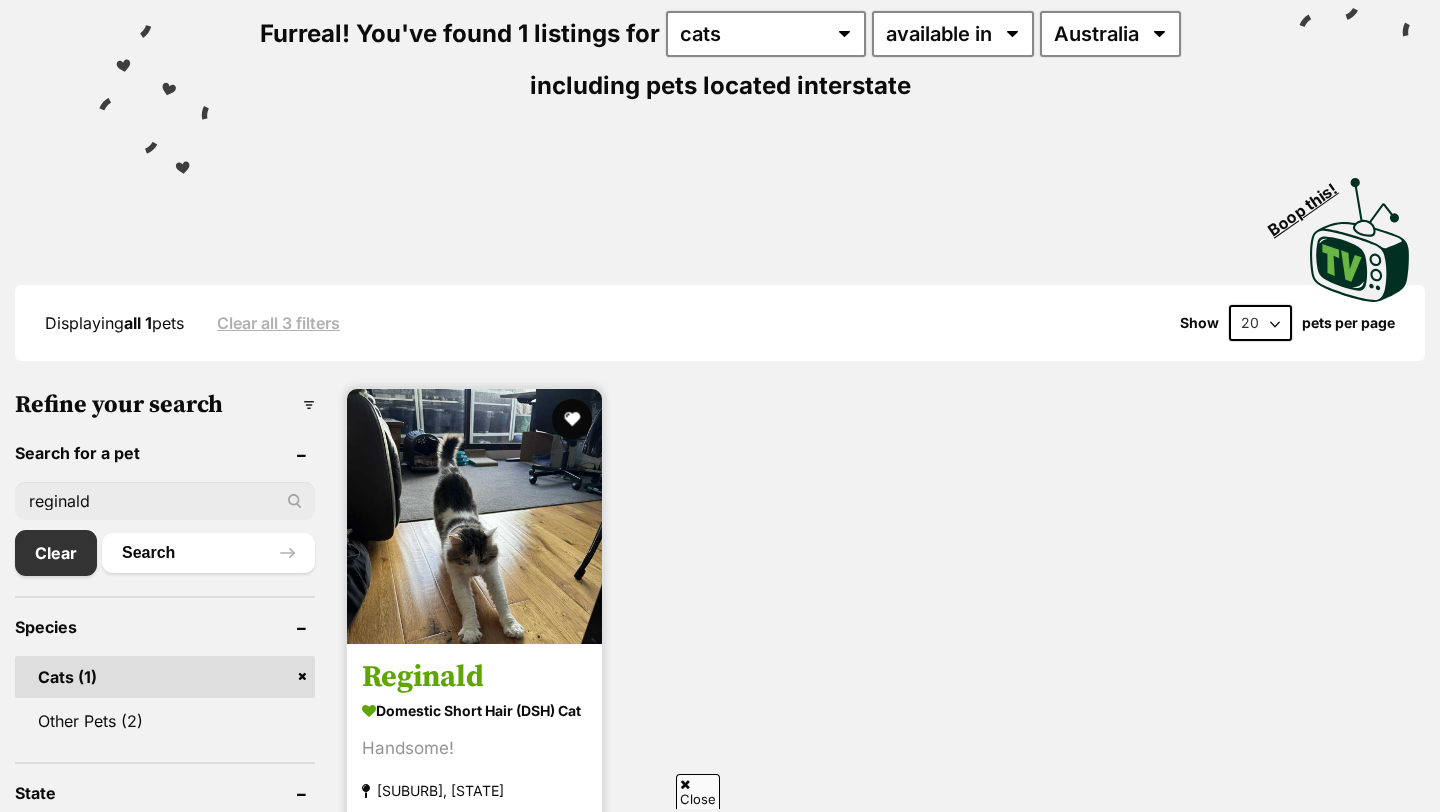 scroll, scrollTop: 254, scrollLeft: 0, axis: vertical 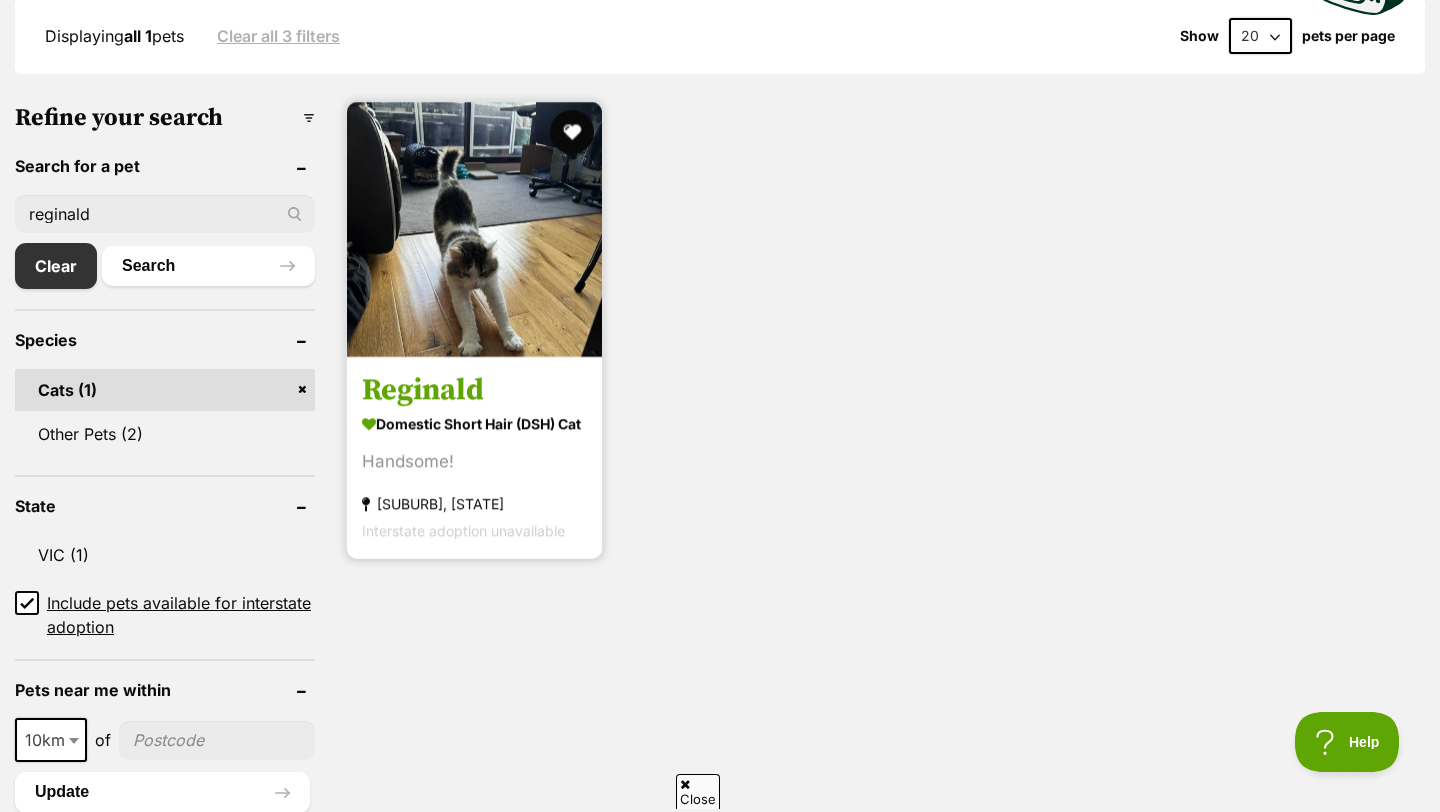 click at bounding box center [572, 132] 